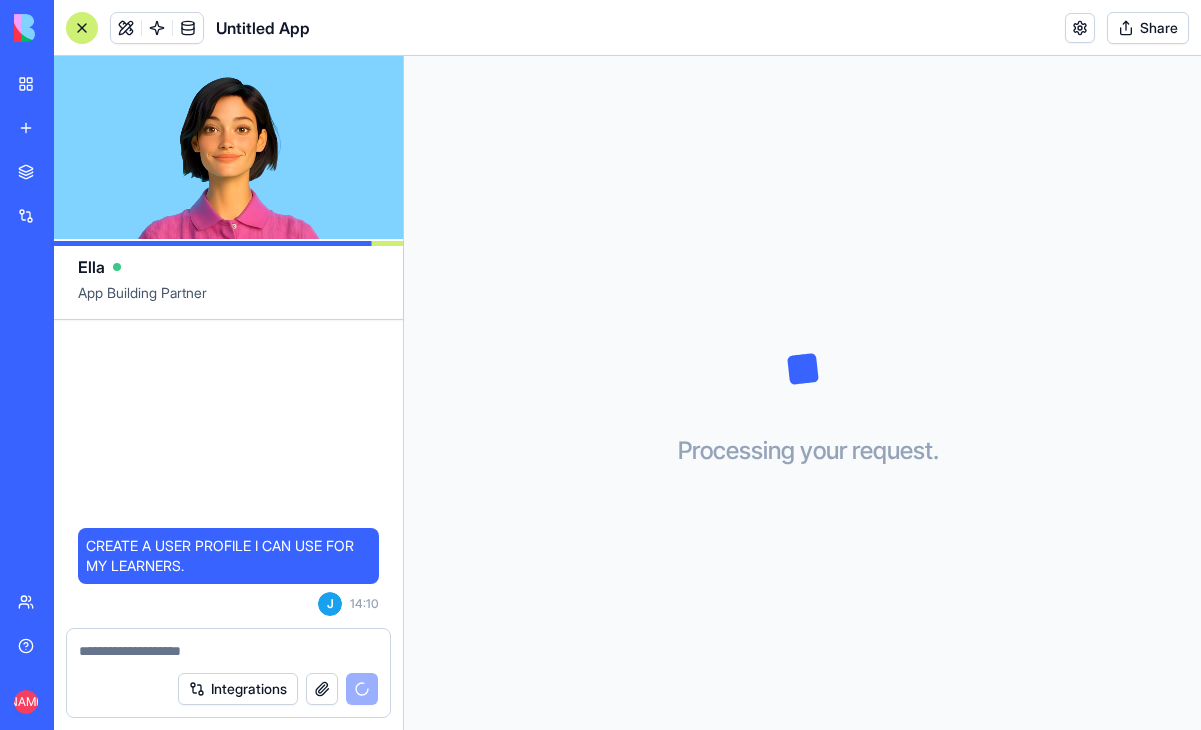 scroll, scrollTop: 0, scrollLeft: 0, axis: both 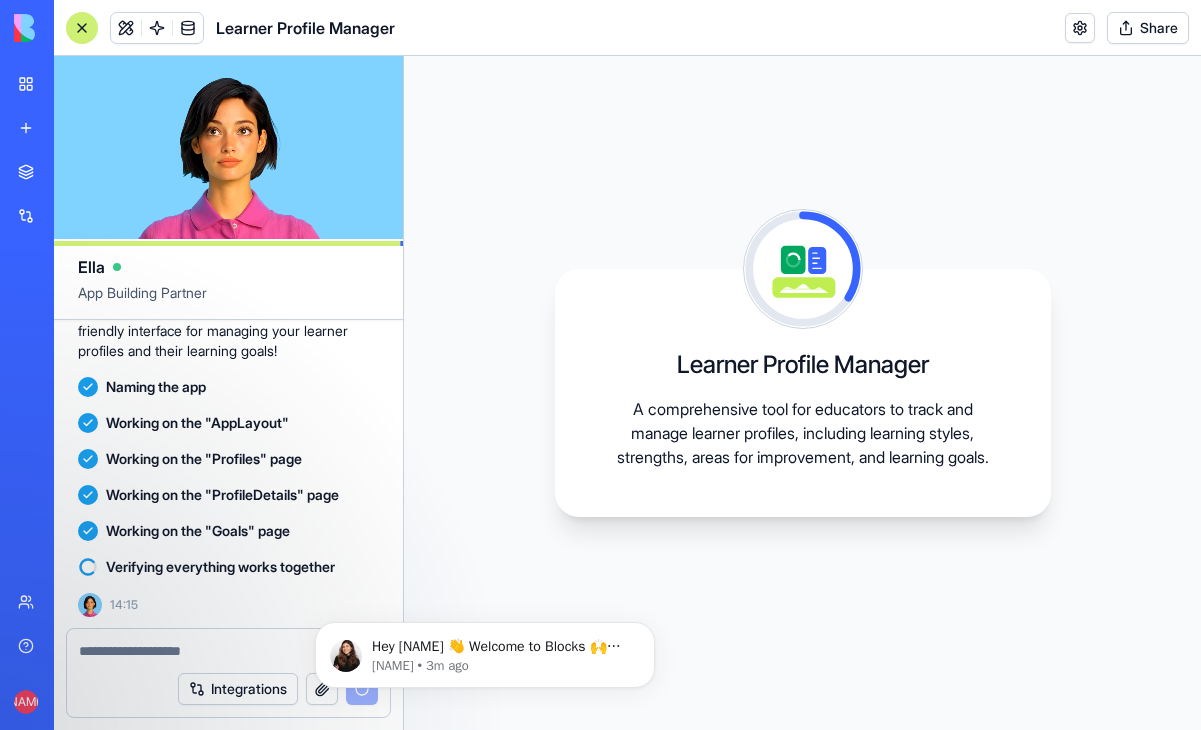 click on "Learner Profile Manager A comprehensive tool for educators to track and manage learner profiles, including learning styles, strengths, areas for improvement, and learning goals." at bounding box center (802, 393) 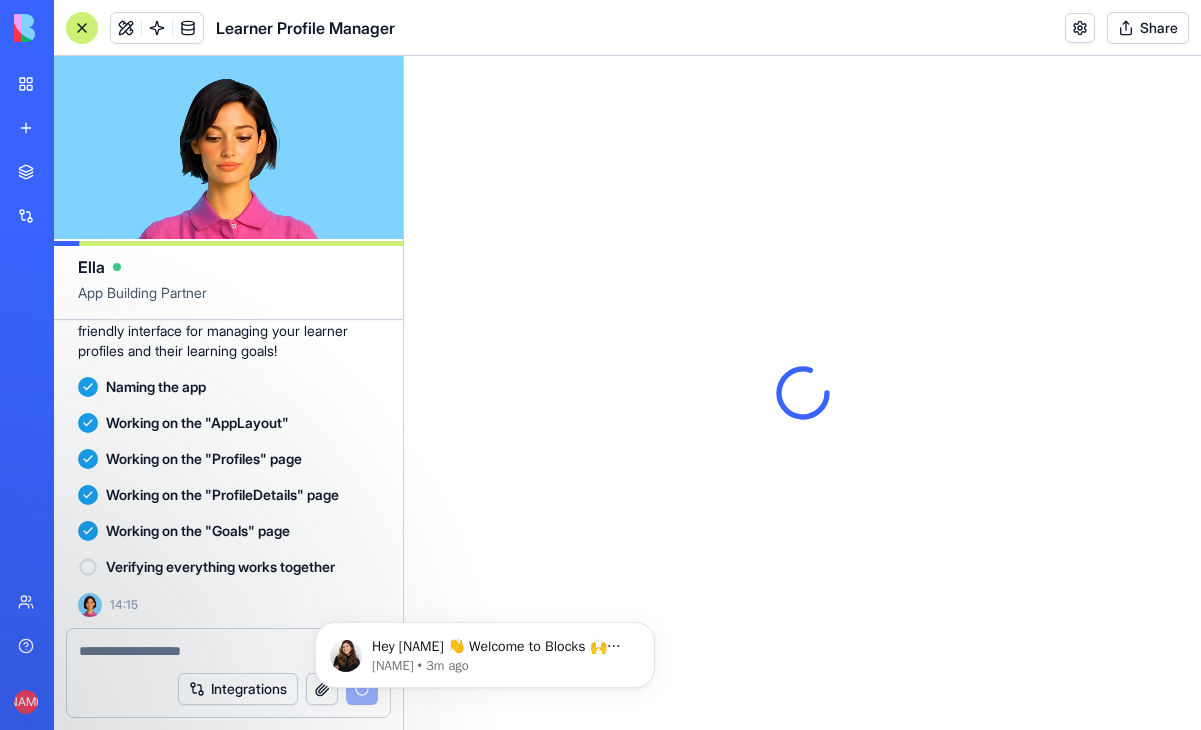 scroll, scrollTop: 0, scrollLeft: 0, axis: both 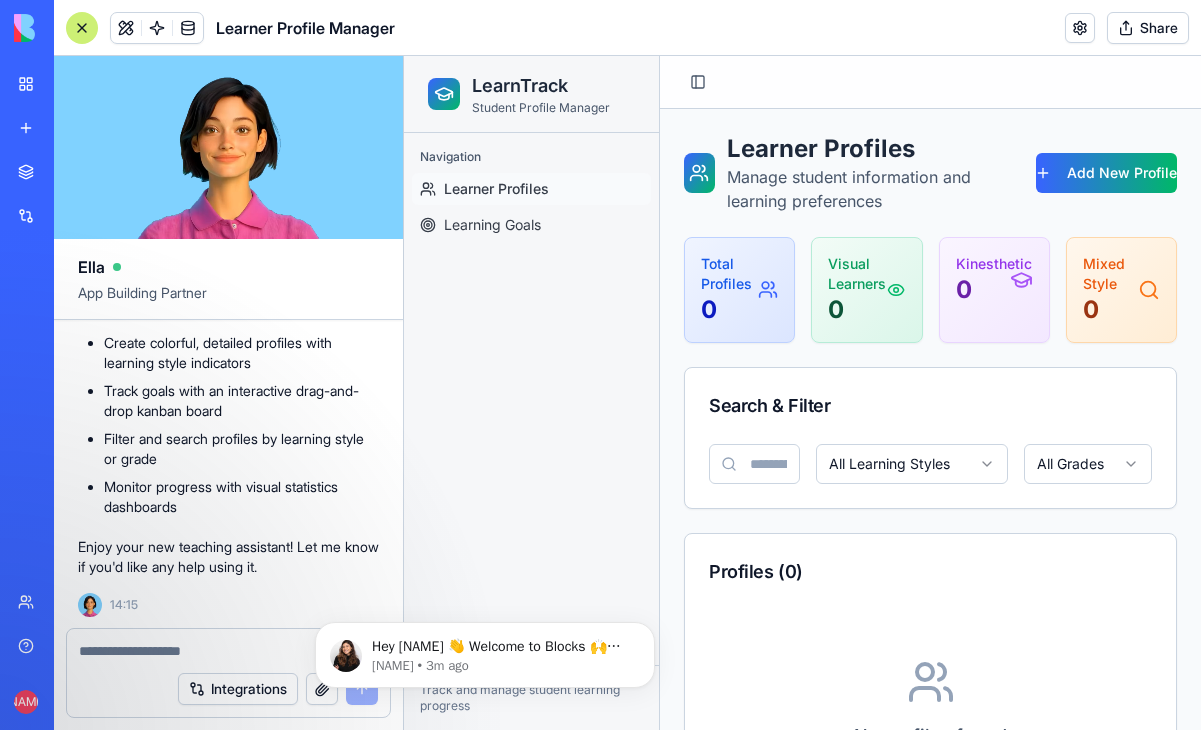 click on "0" at bounding box center (857, 310) 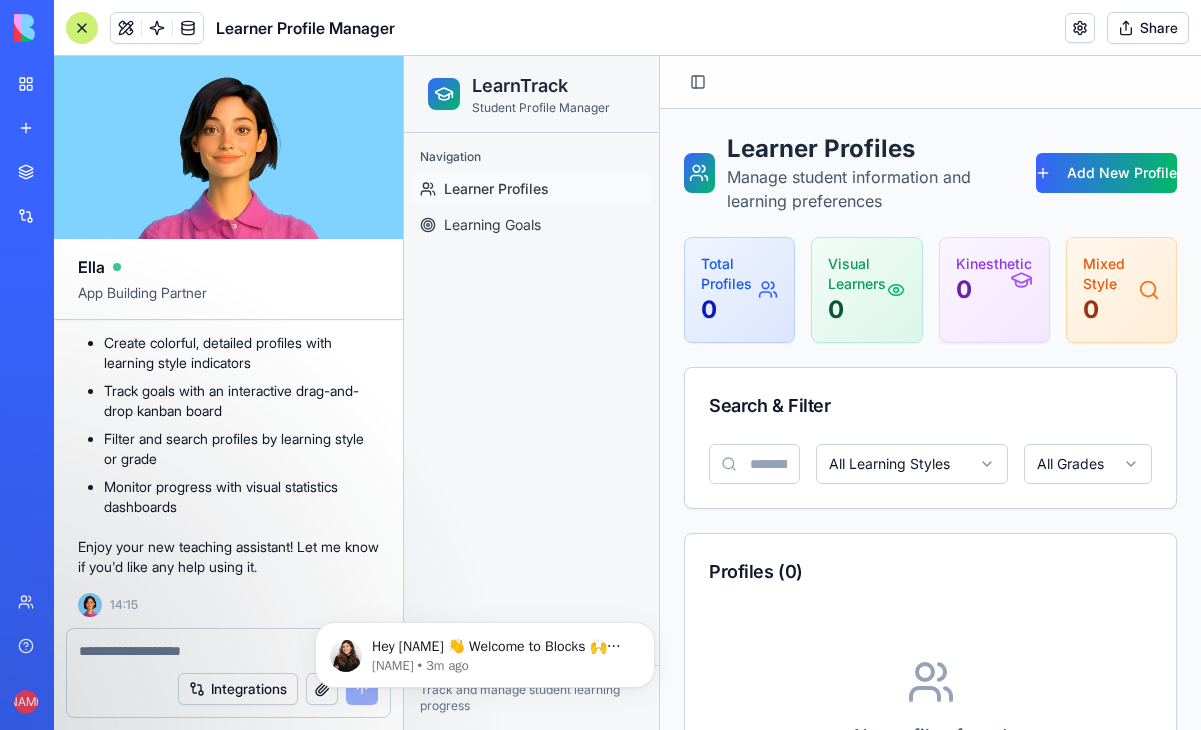 click 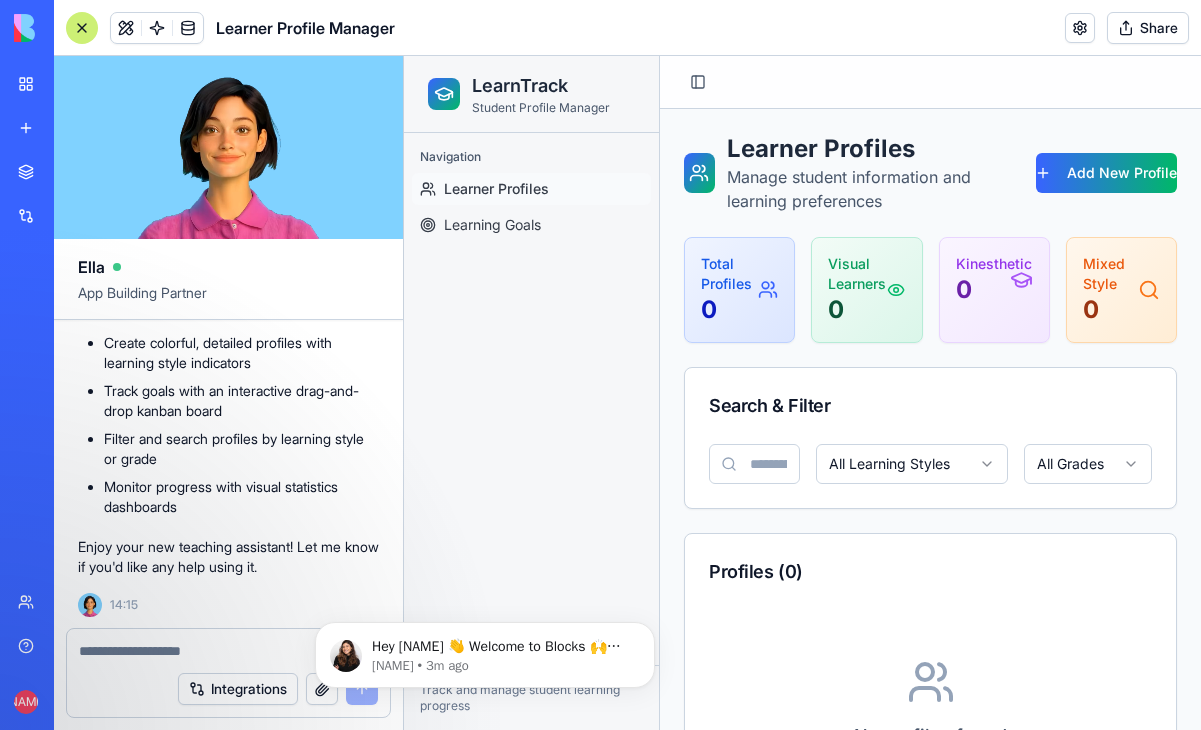 click on "Mixed Style 0" at bounding box center (1121, 290) 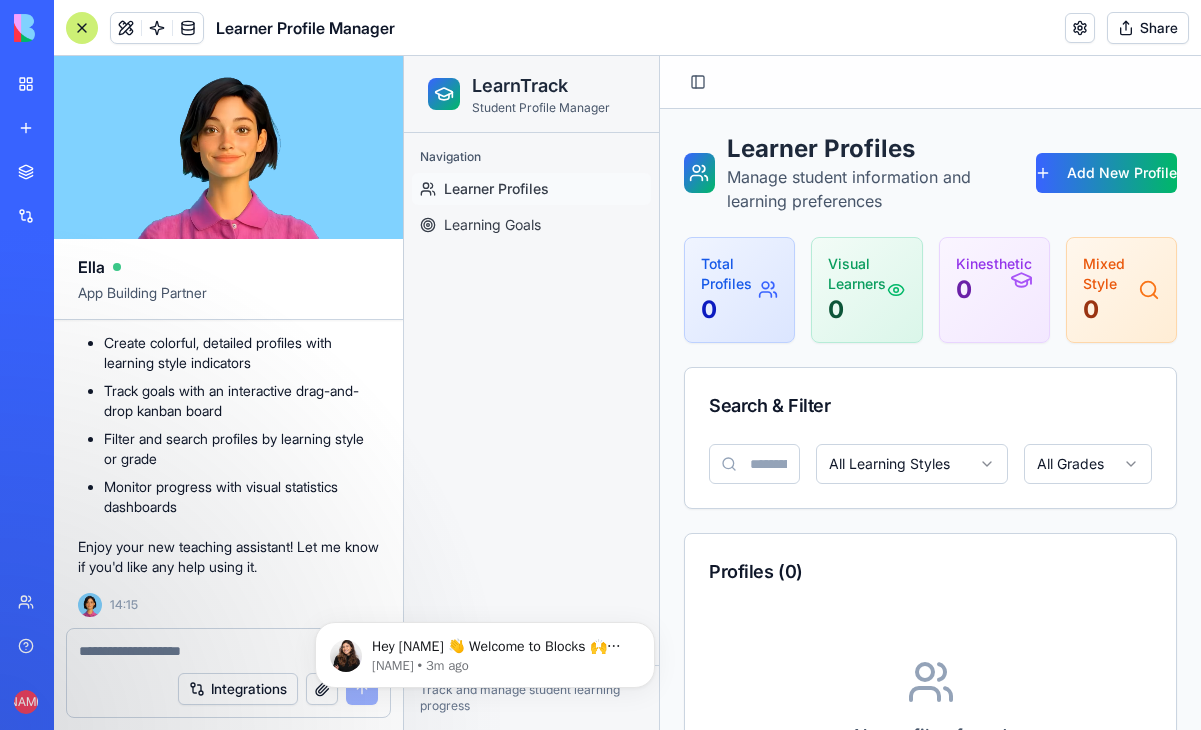 click on "0" at bounding box center (729, 310) 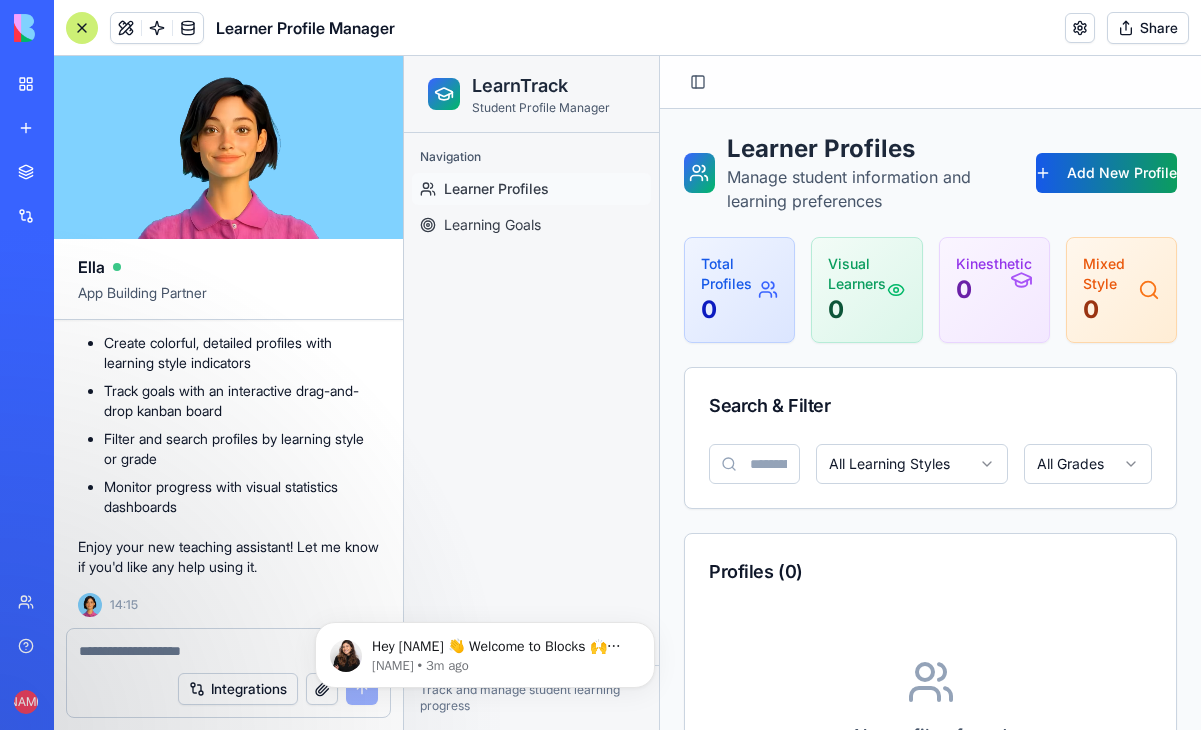 click on "Add New Profile" at bounding box center [1106, 173] 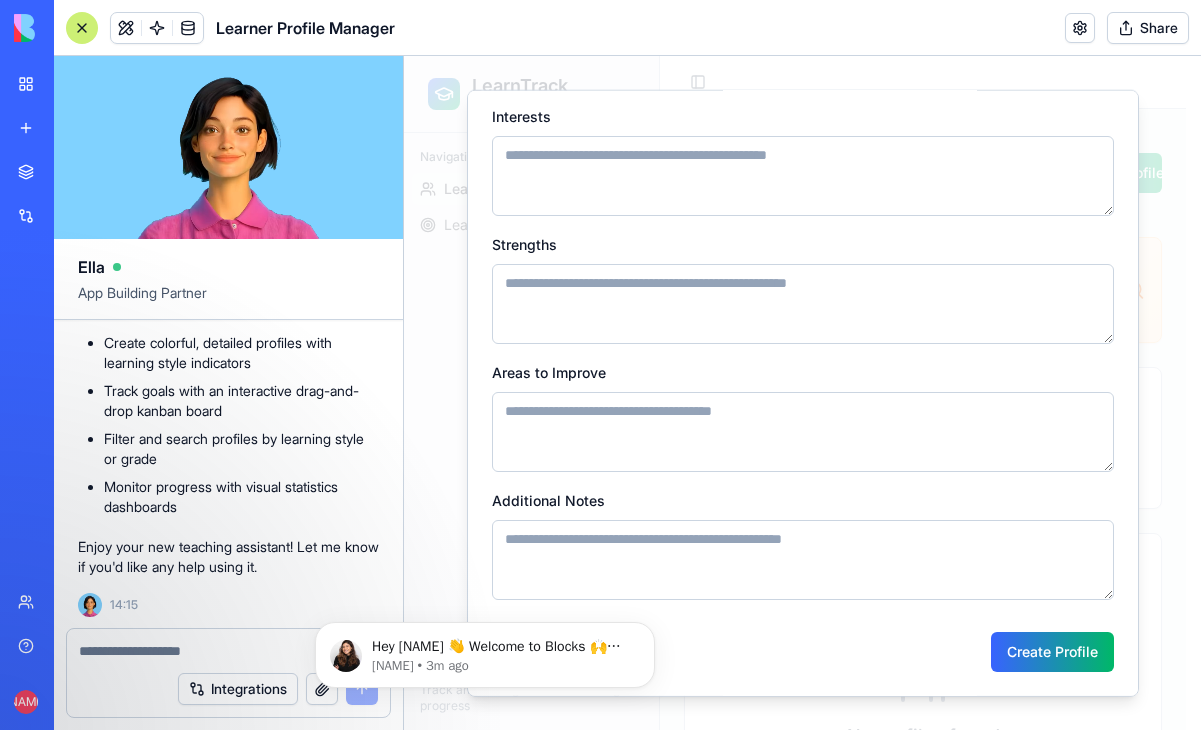 scroll, scrollTop: 0, scrollLeft: 0, axis: both 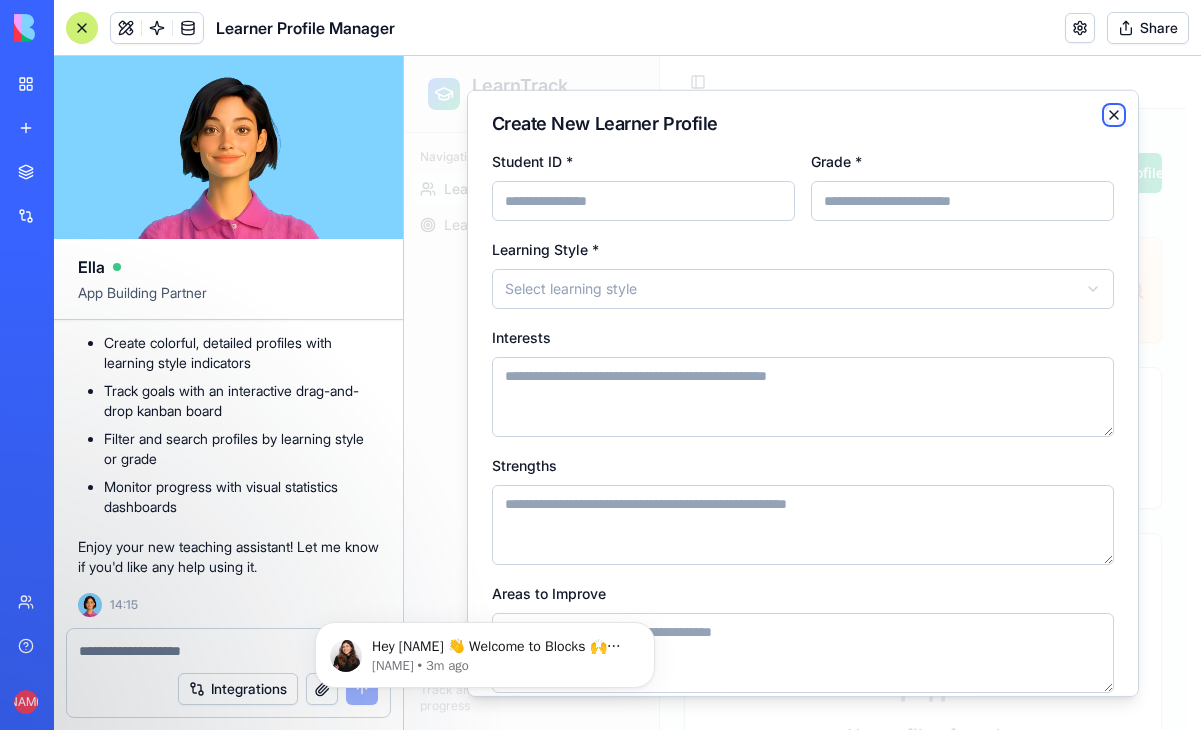 click 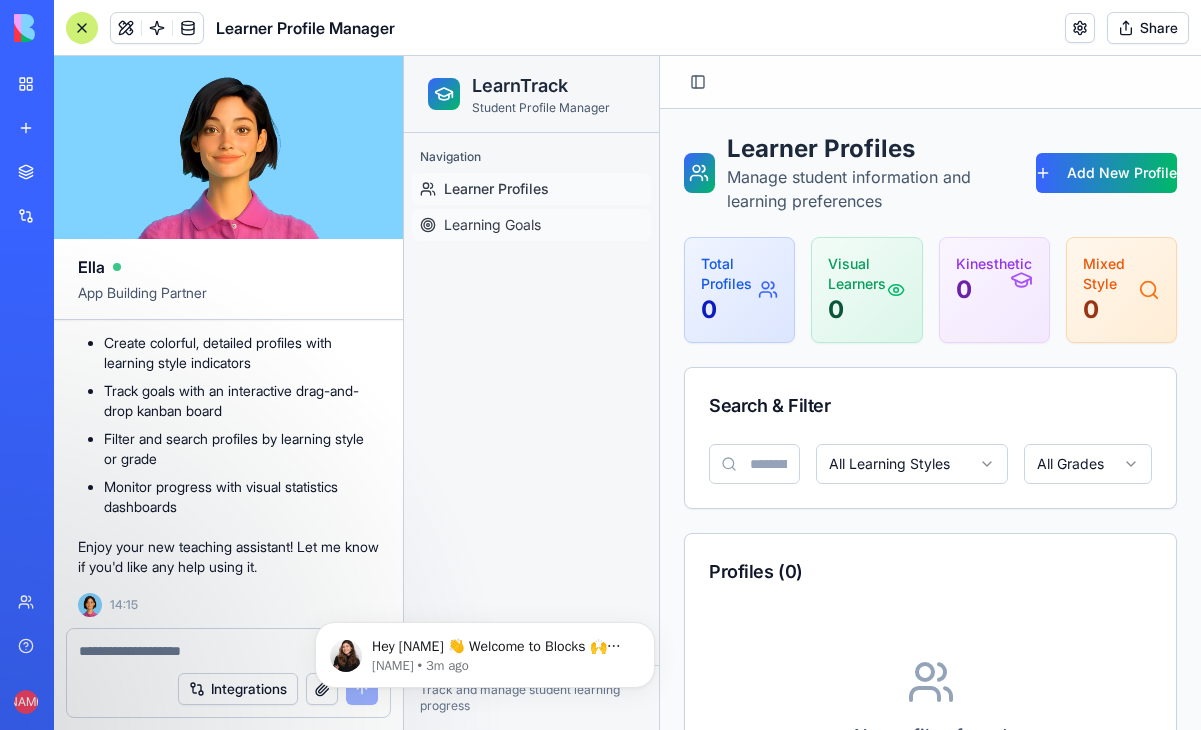 click on "Learning Goals" at bounding box center [492, 225] 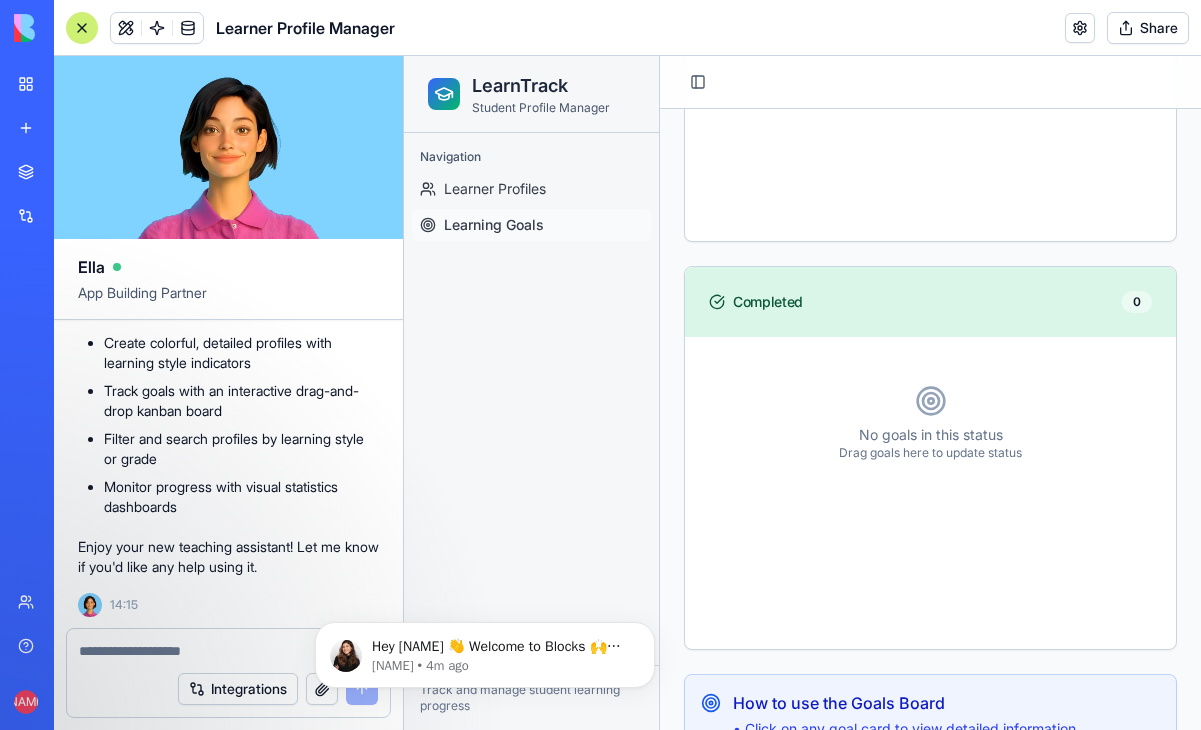 scroll, scrollTop: 1181, scrollLeft: 0, axis: vertical 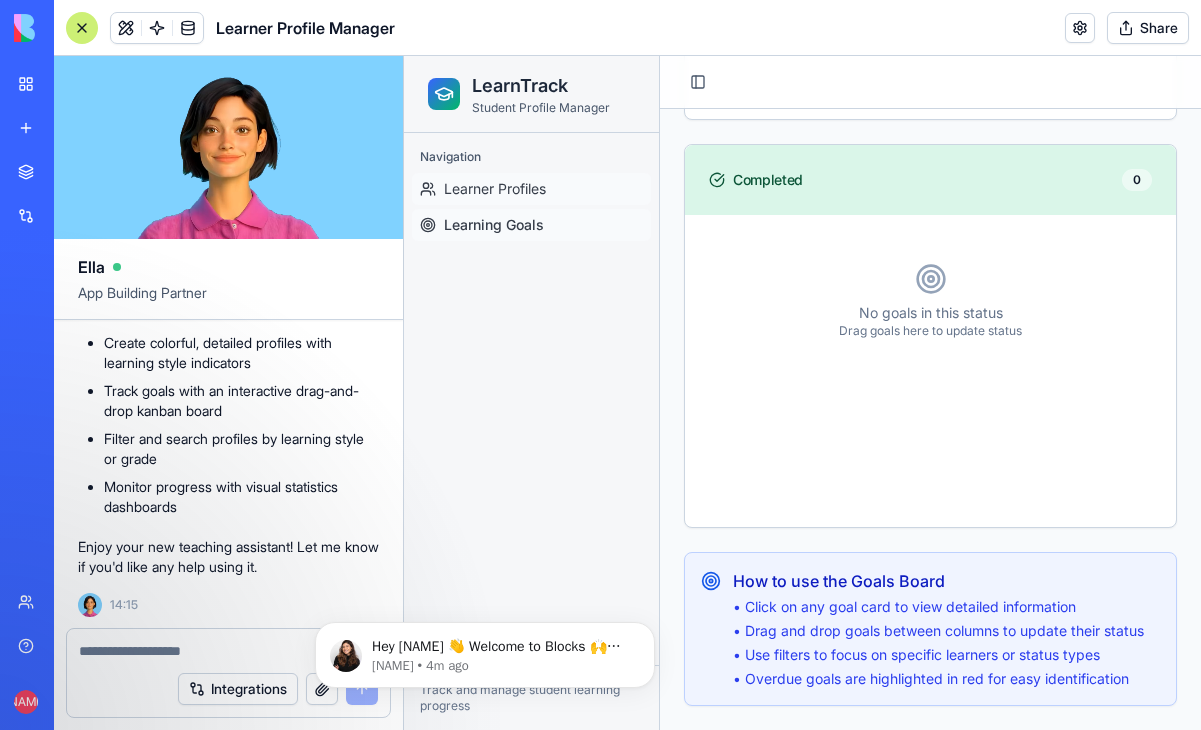 click on "Learner Profiles" at bounding box center (531, 189) 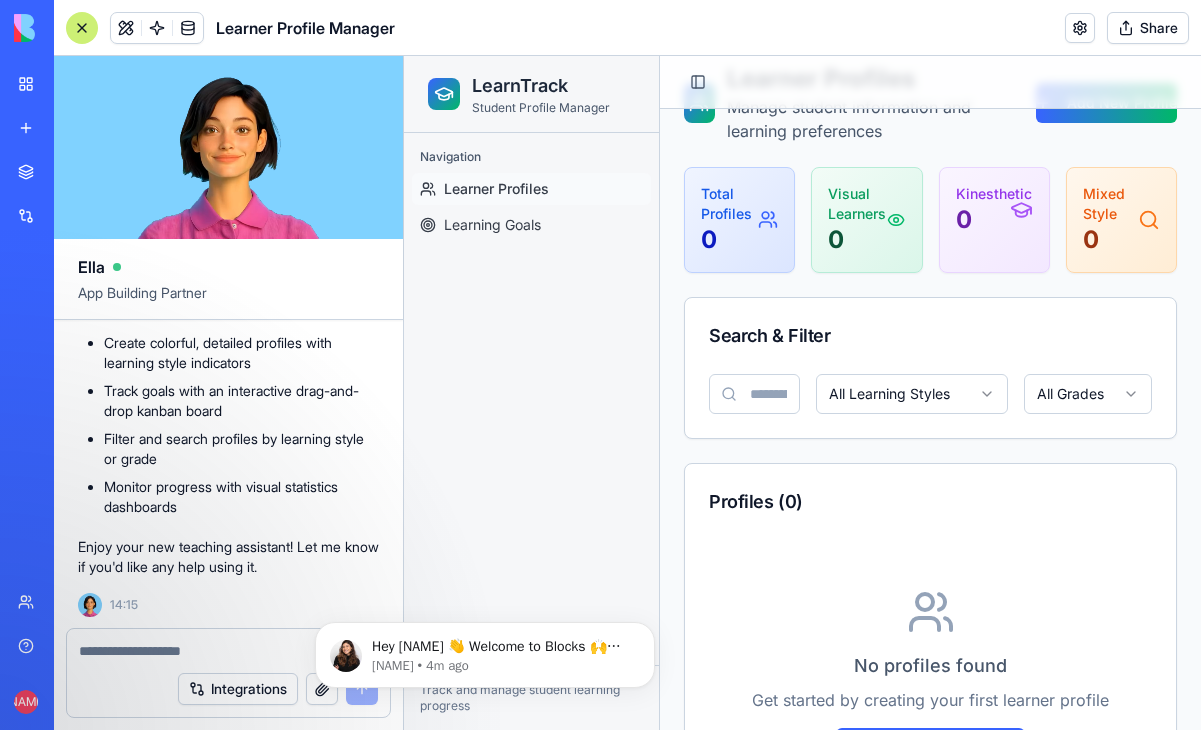 scroll, scrollTop: 0, scrollLeft: 0, axis: both 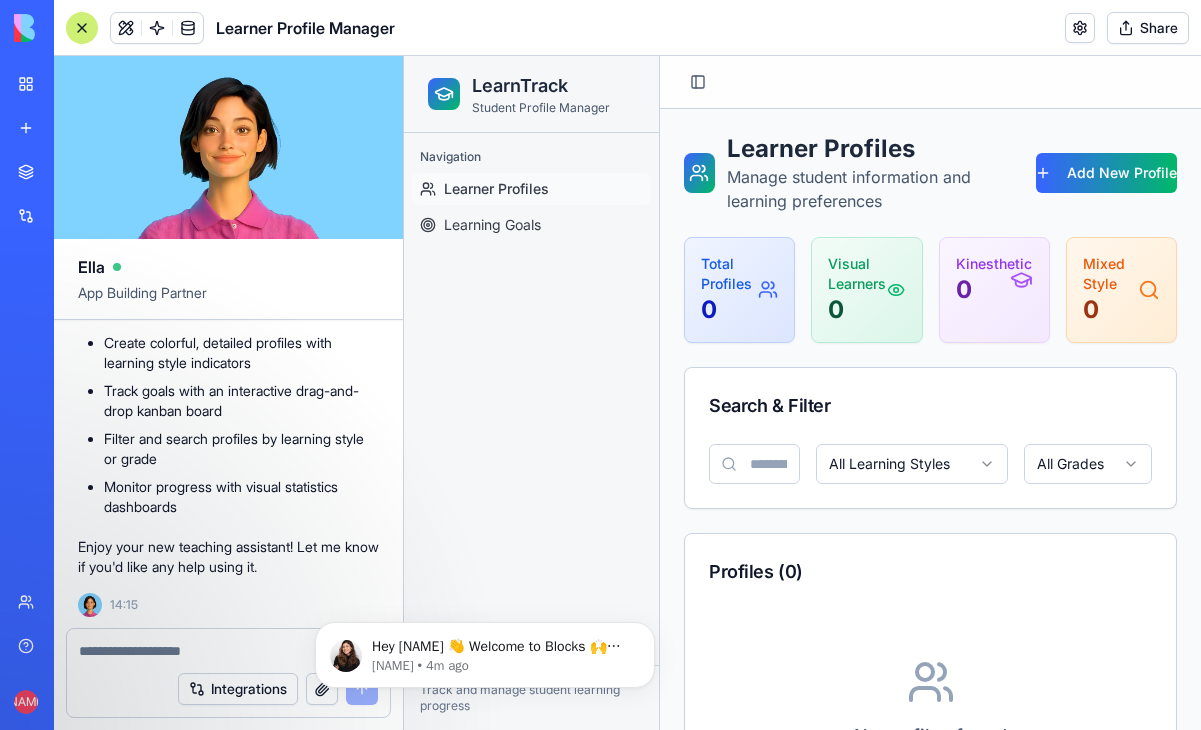 click on "LearnTrack" at bounding box center [541, 86] 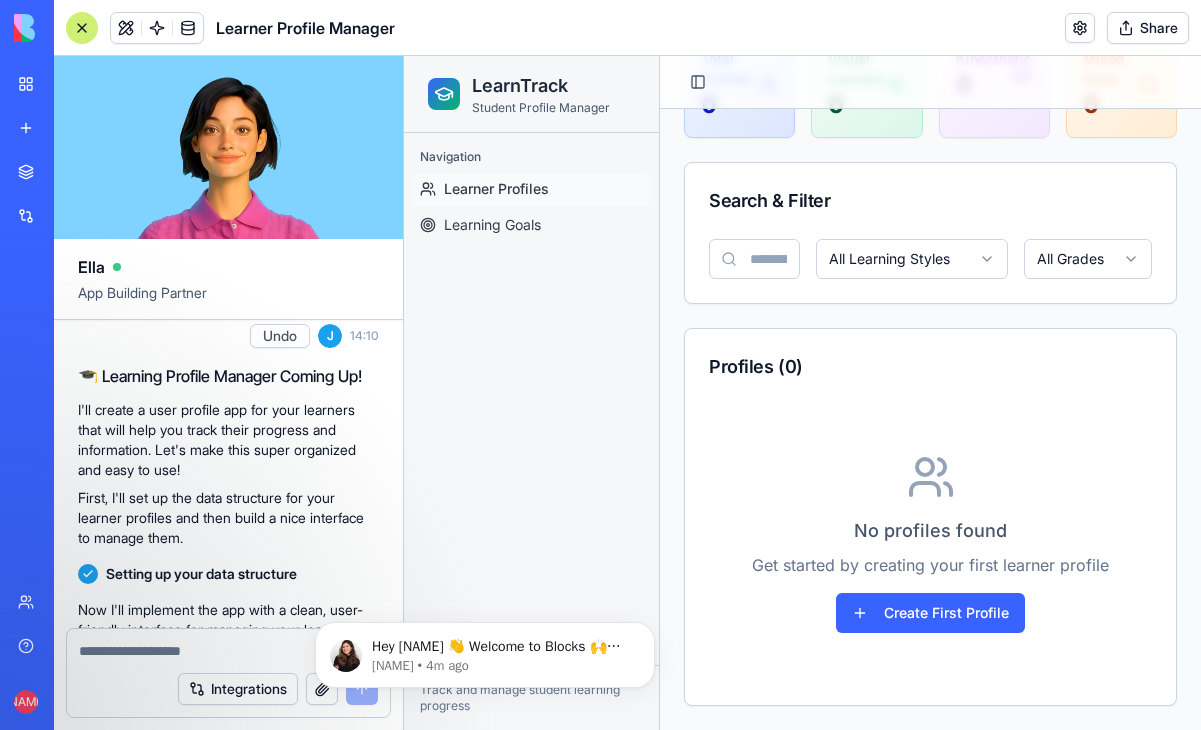 scroll, scrollTop: 0, scrollLeft: 0, axis: both 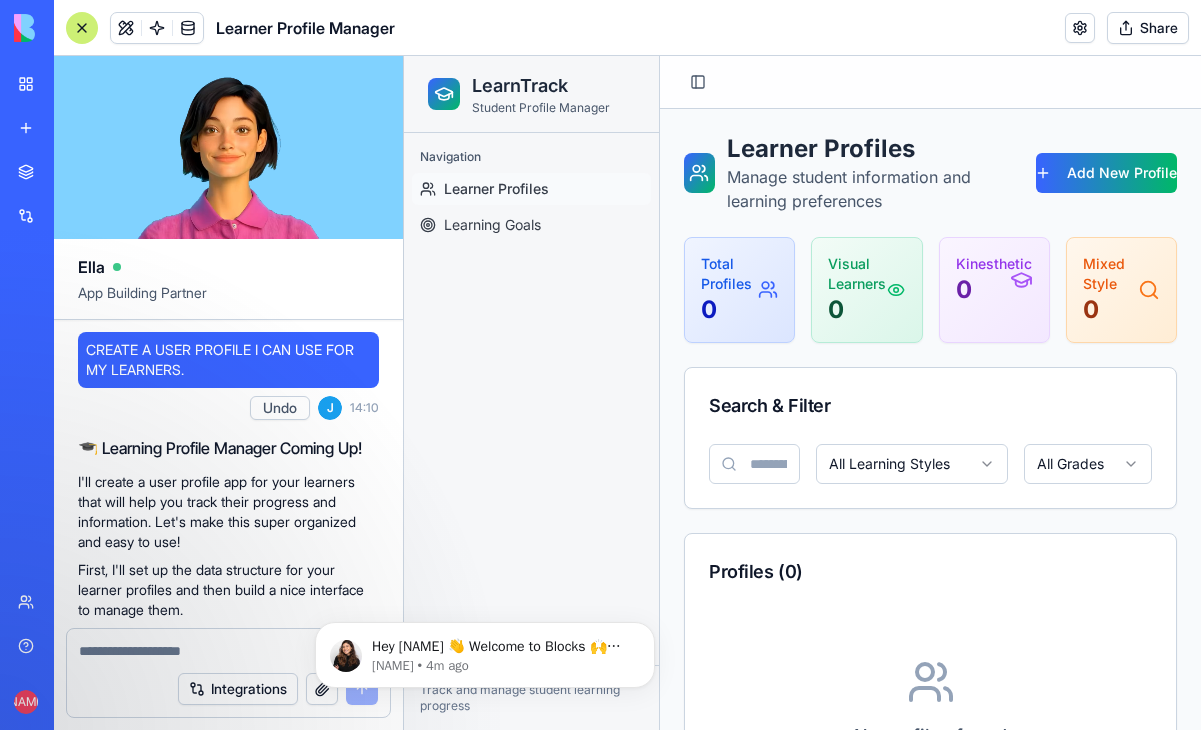 click on "Navigation Learner Profiles Learning Goals" at bounding box center (531, 399) 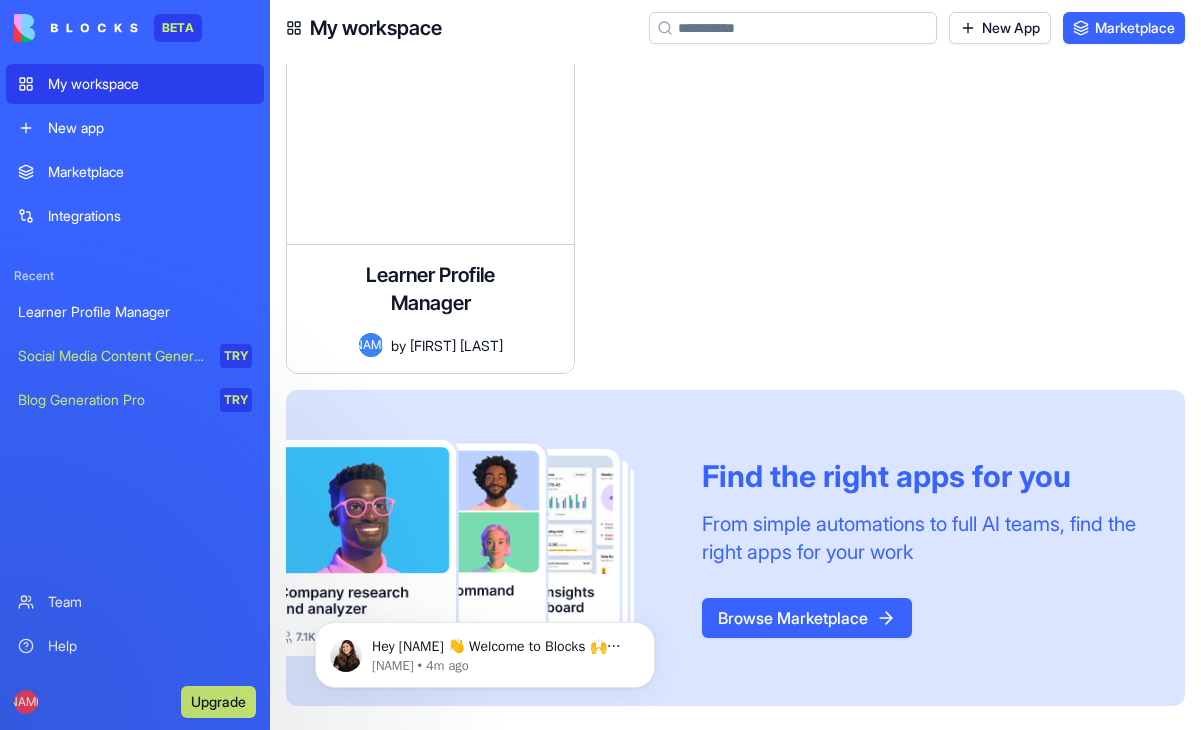 scroll, scrollTop: 0, scrollLeft: 0, axis: both 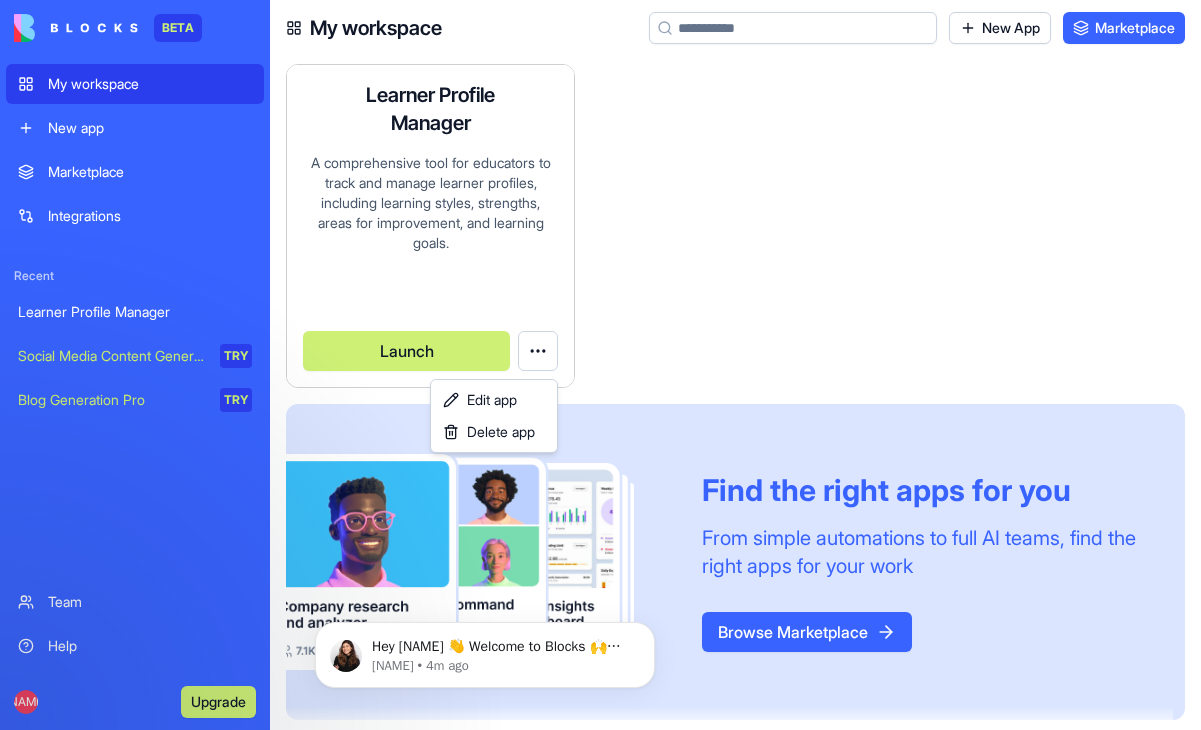 click on "BETA My workspace New app Marketplace Integrations Recent Learner Profile Manager Social Media Content Generator TRY Blog Generation Pro TRY Team Help JJ Upgrade My workspace New App Marketplace Learner Profile Manager A comprehensive tool for educators to track and manage learner profiles, including learning styles, strengths, areas for improvement, and learning goals. JJ by Jephtanie Joseph Launch Find the right apps for you From simple automations to full AI teams, find the right apps for your work Browse Marketplace Command Palette Search for a command to run...
Edit app Delete app" at bounding box center [600, 365] 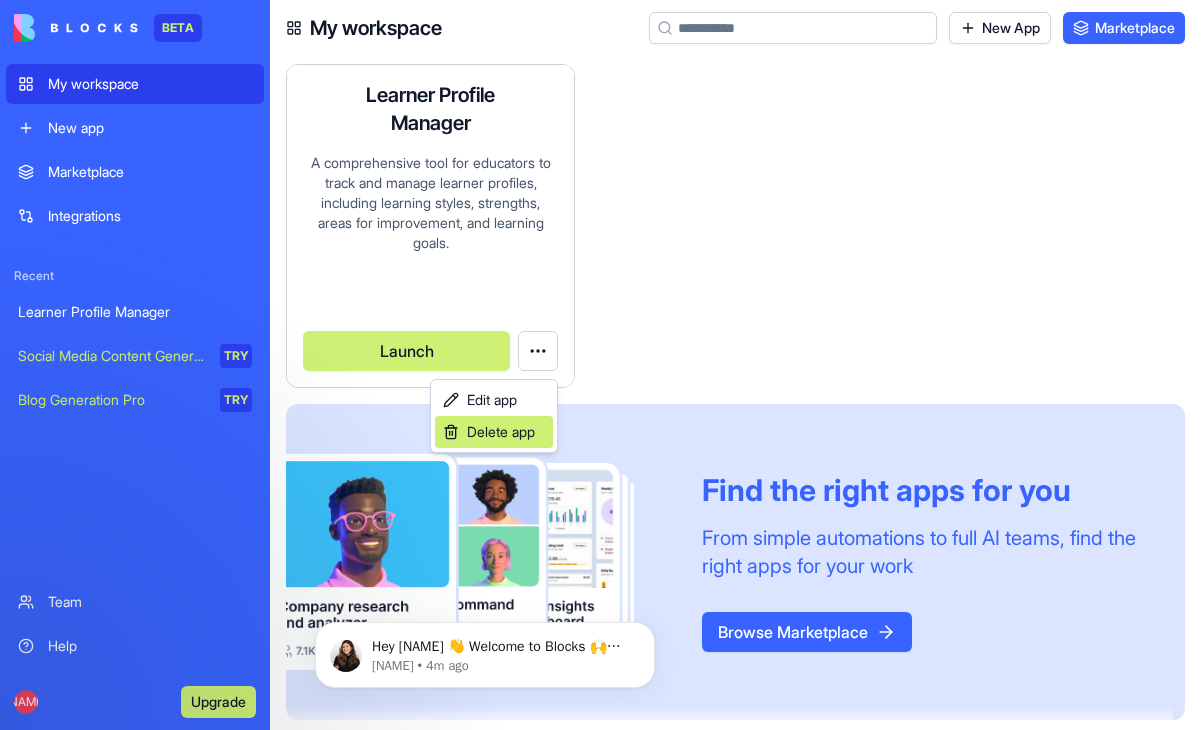 click on "Delete app" at bounding box center (501, 432) 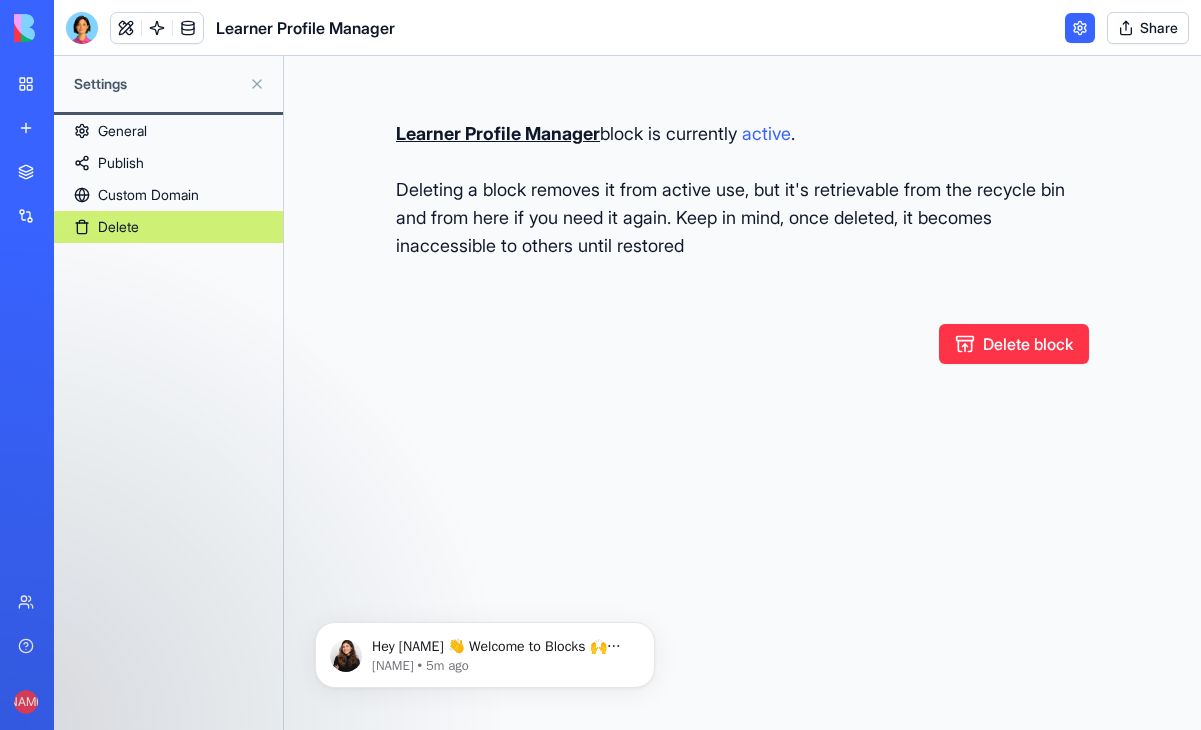 click on "Delete block" at bounding box center [1014, 344] 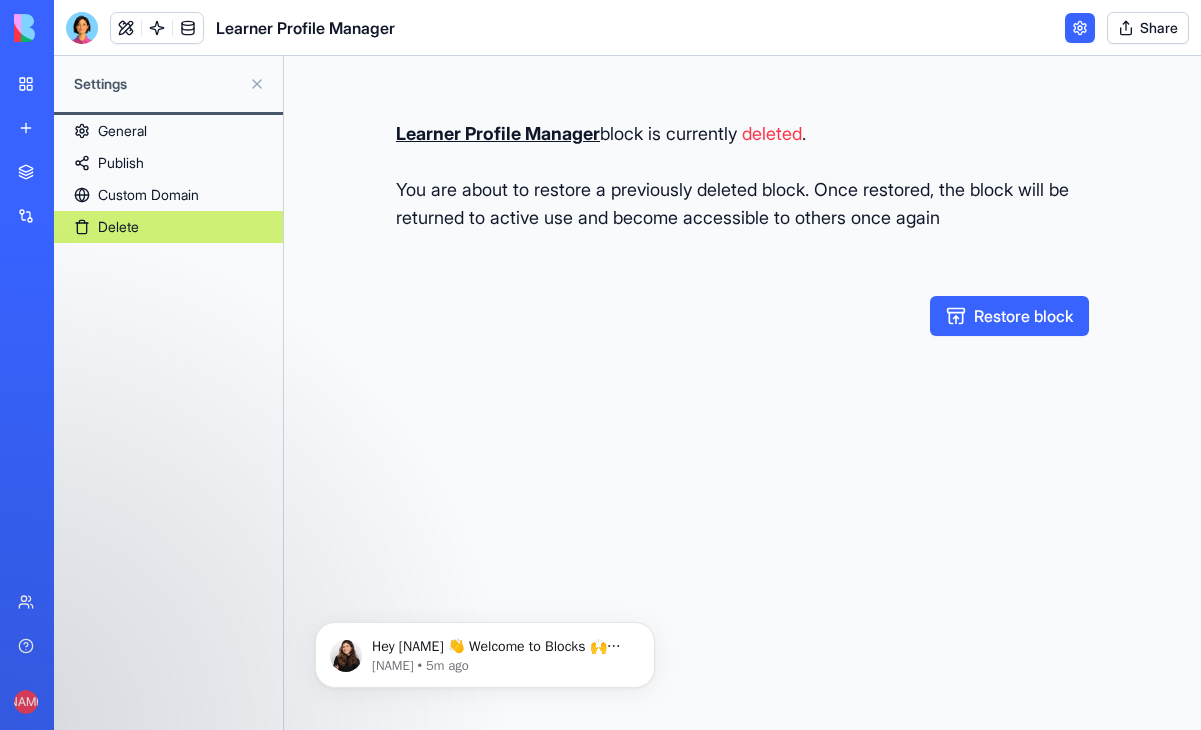 click at bounding box center (76, 28) 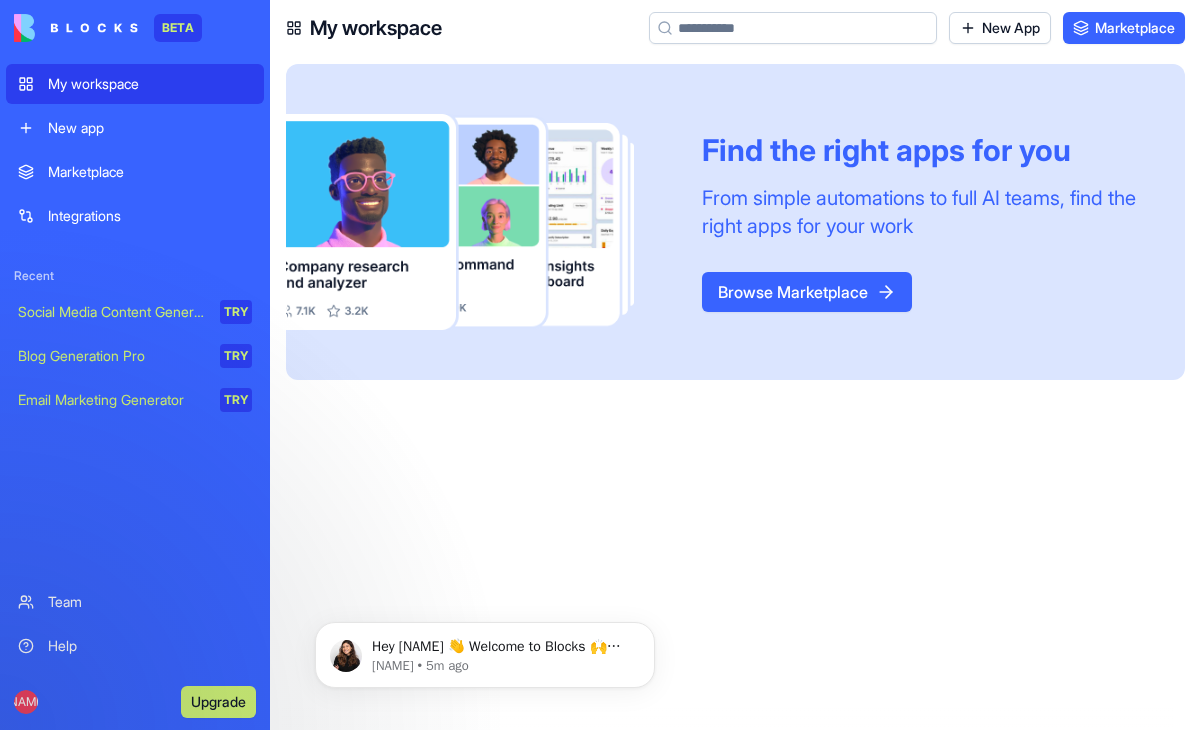 click on "Find the right apps for you From simple automations to full AI teams, find the right apps for your work Browse Marketplace" at bounding box center (743, 397) 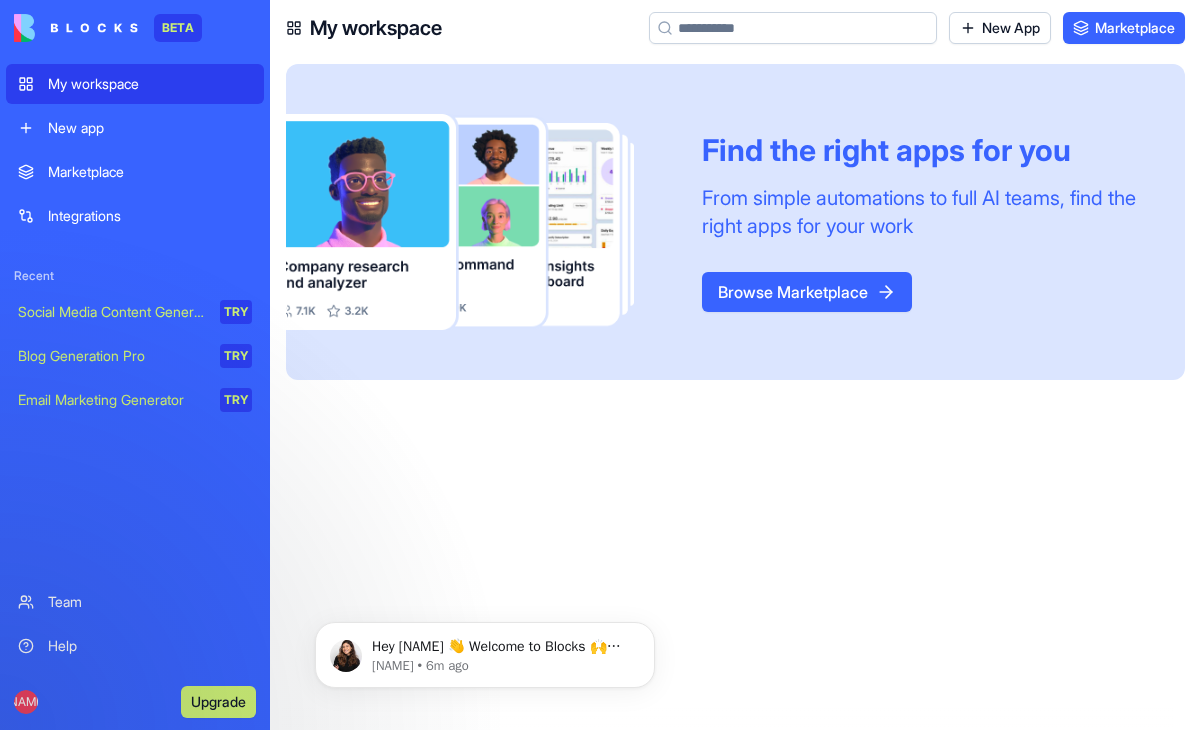click on "New app" at bounding box center (150, 128) 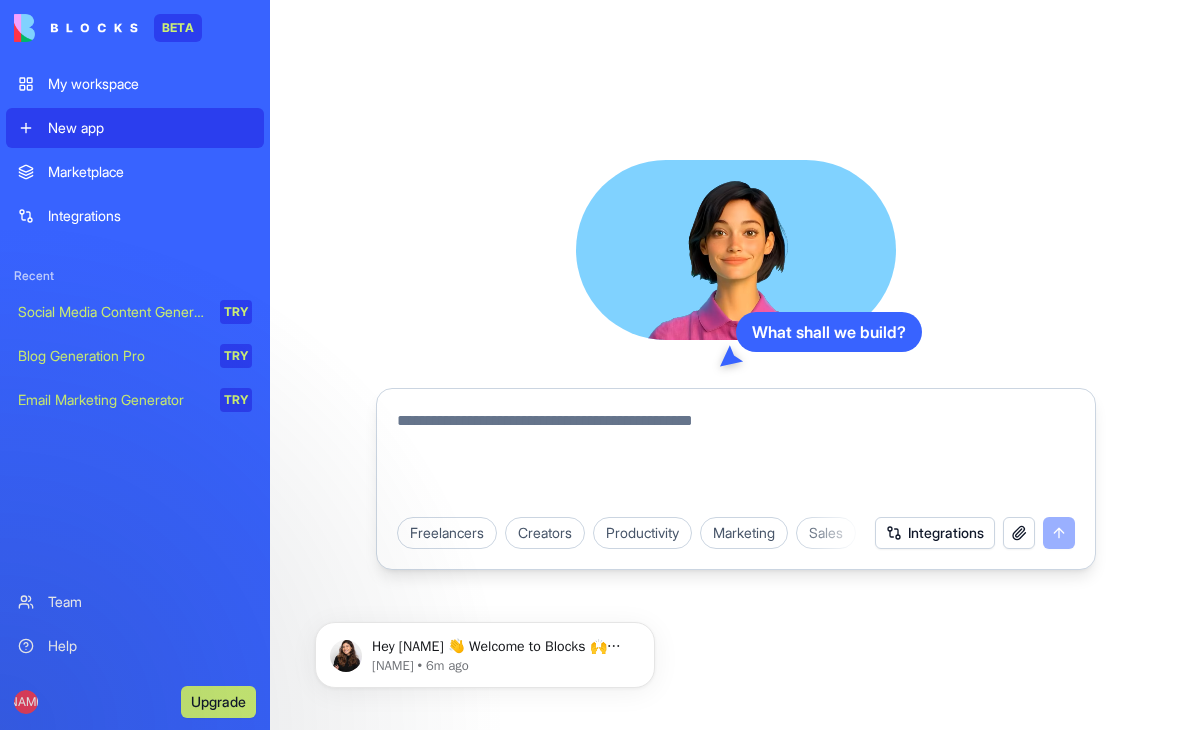 click at bounding box center [736, 457] 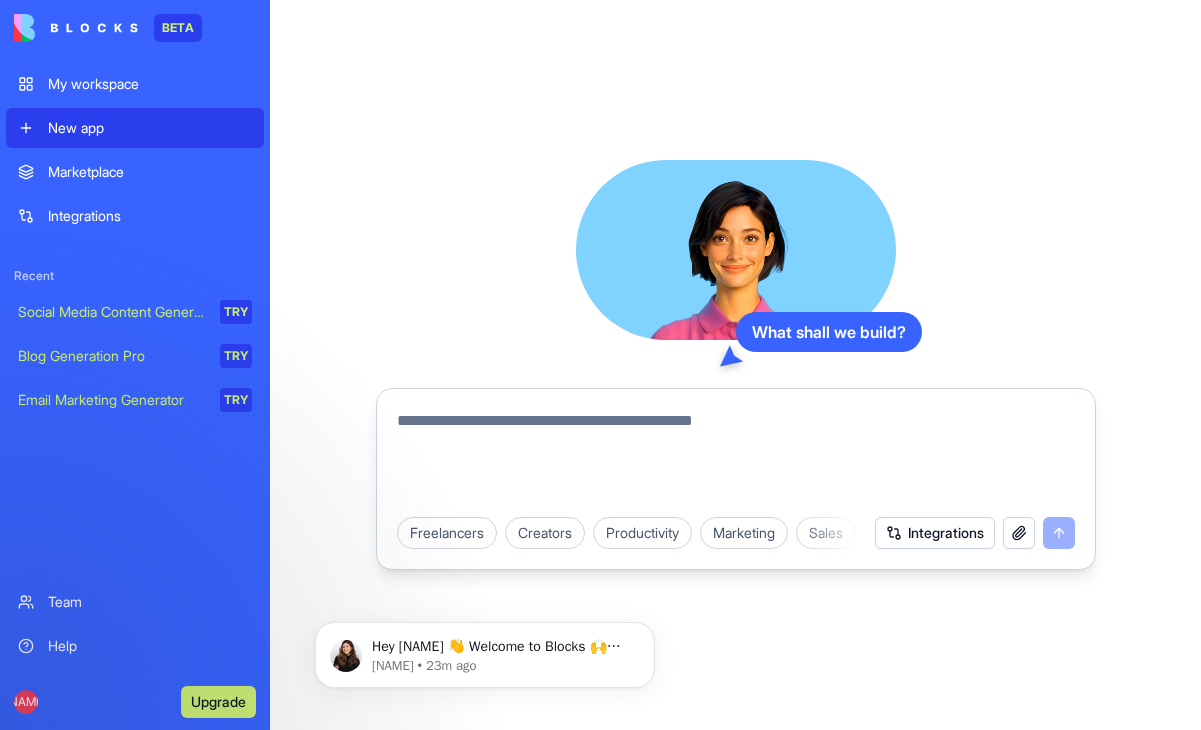 click at bounding box center [736, 457] 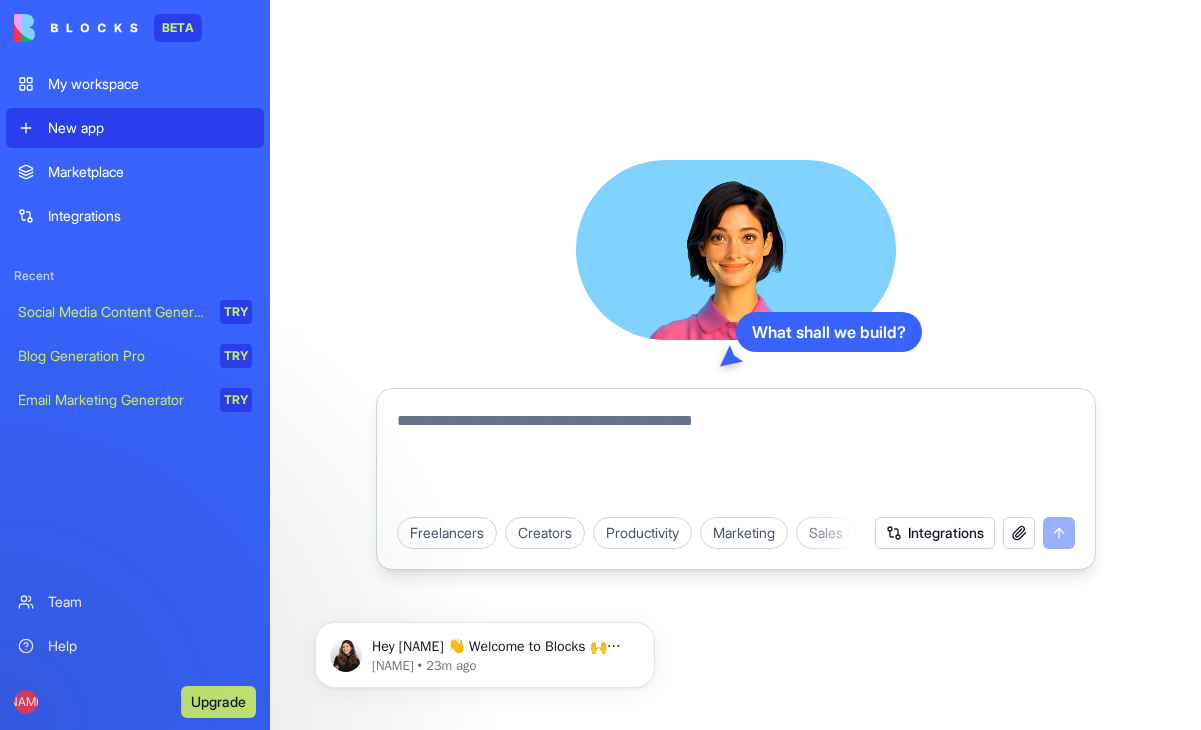 paste on "**********" 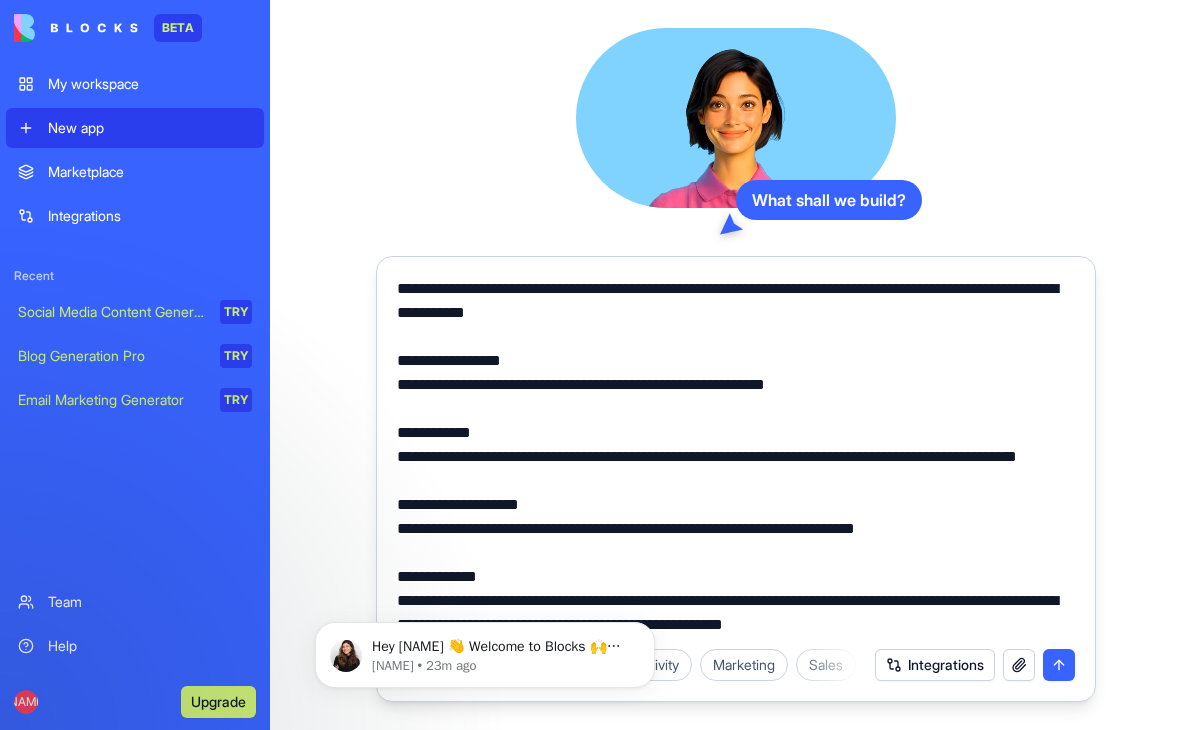 scroll, scrollTop: 792, scrollLeft: 0, axis: vertical 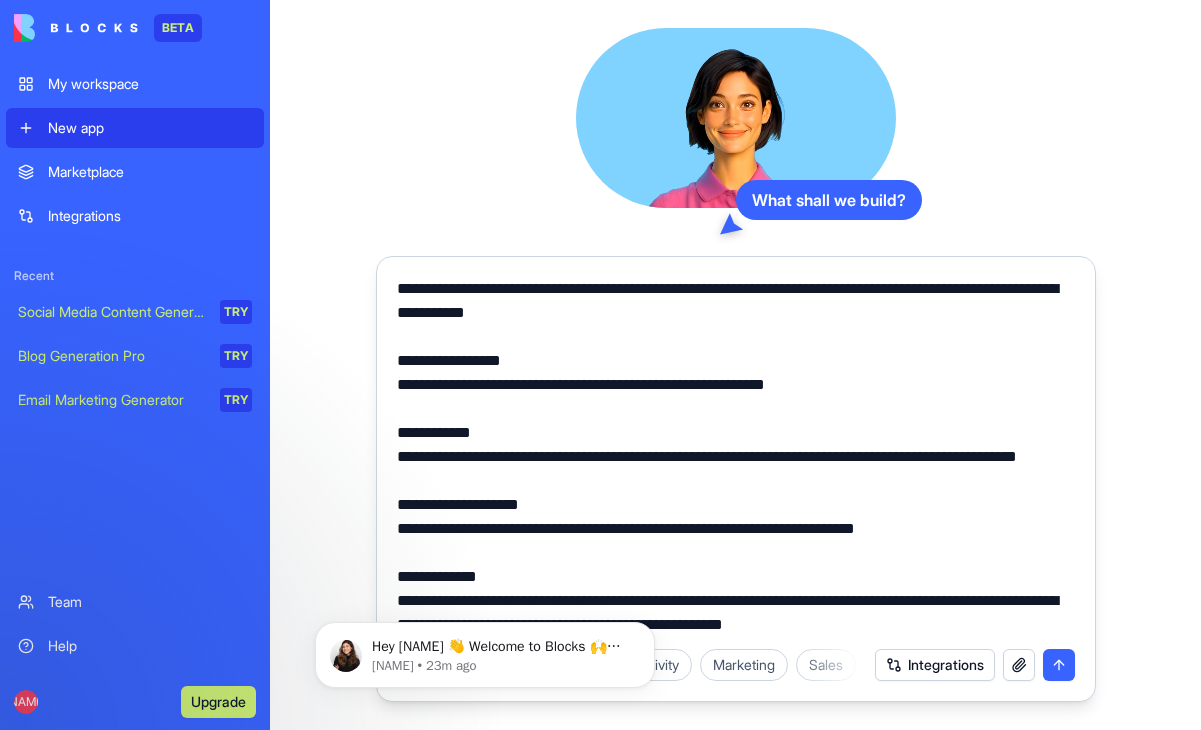 type on "**********" 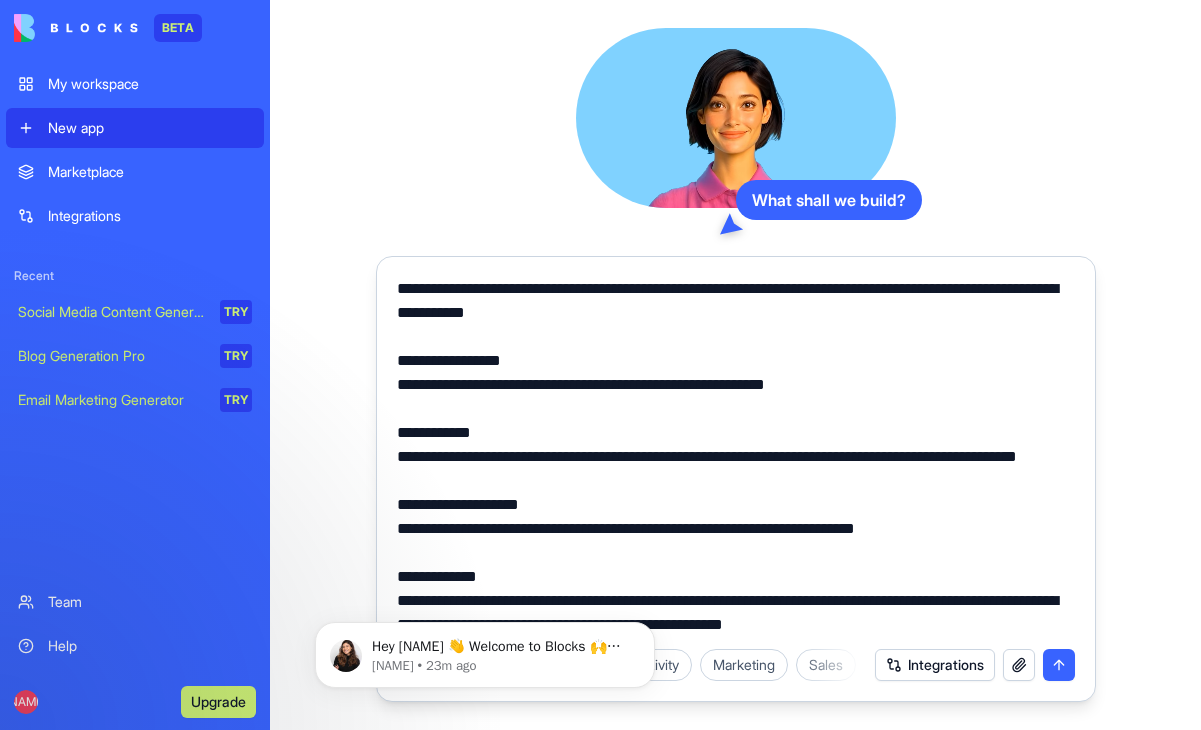 click at bounding box center [1059, 665] 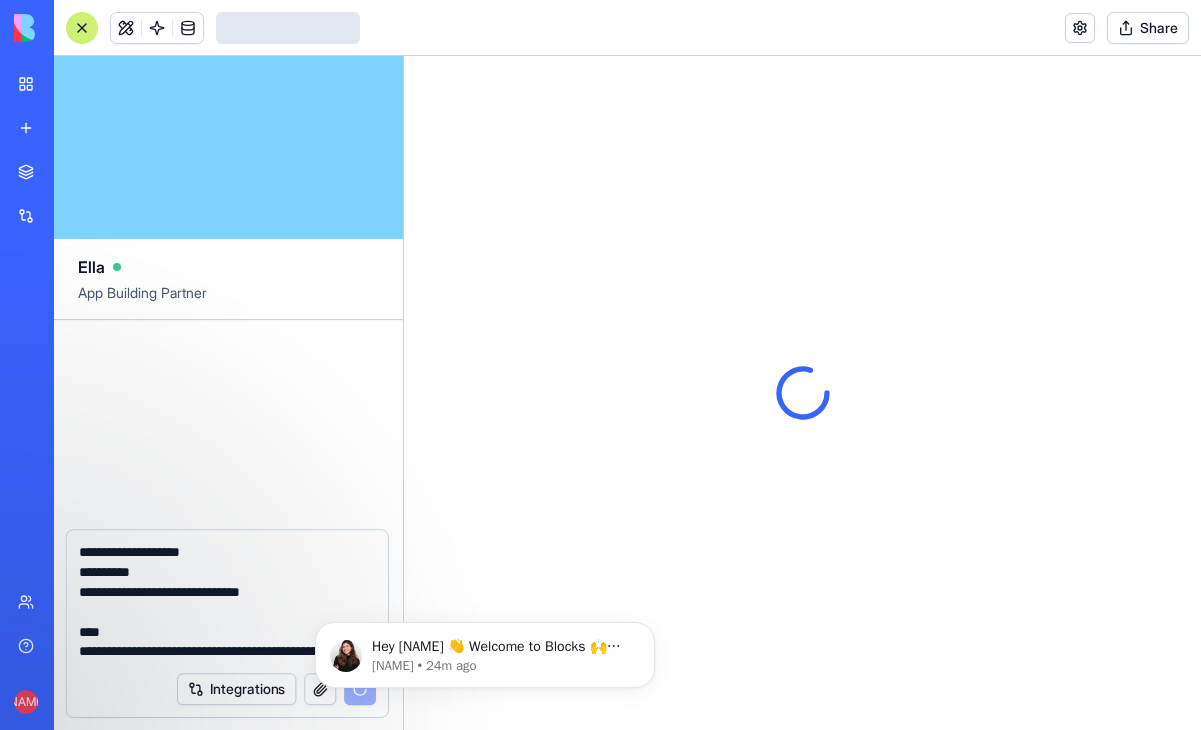 type 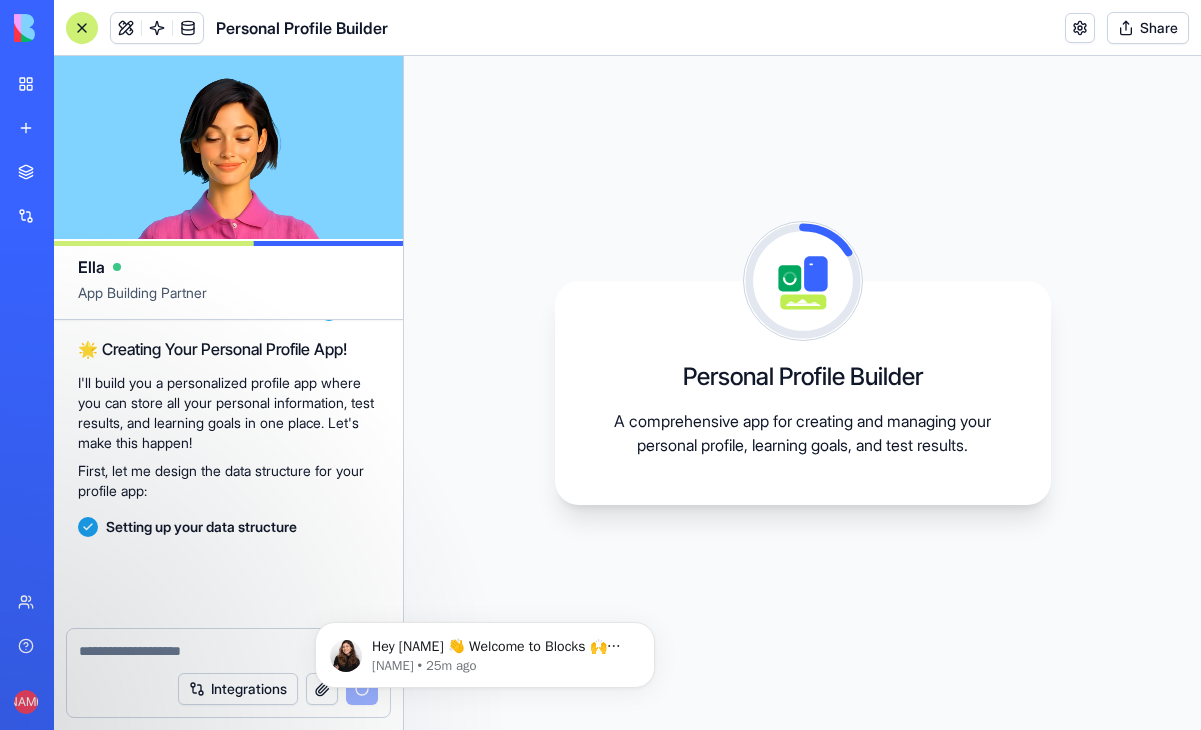 scroll, scrollTop: 1035, scrollLeft: 0, axis: vertical 